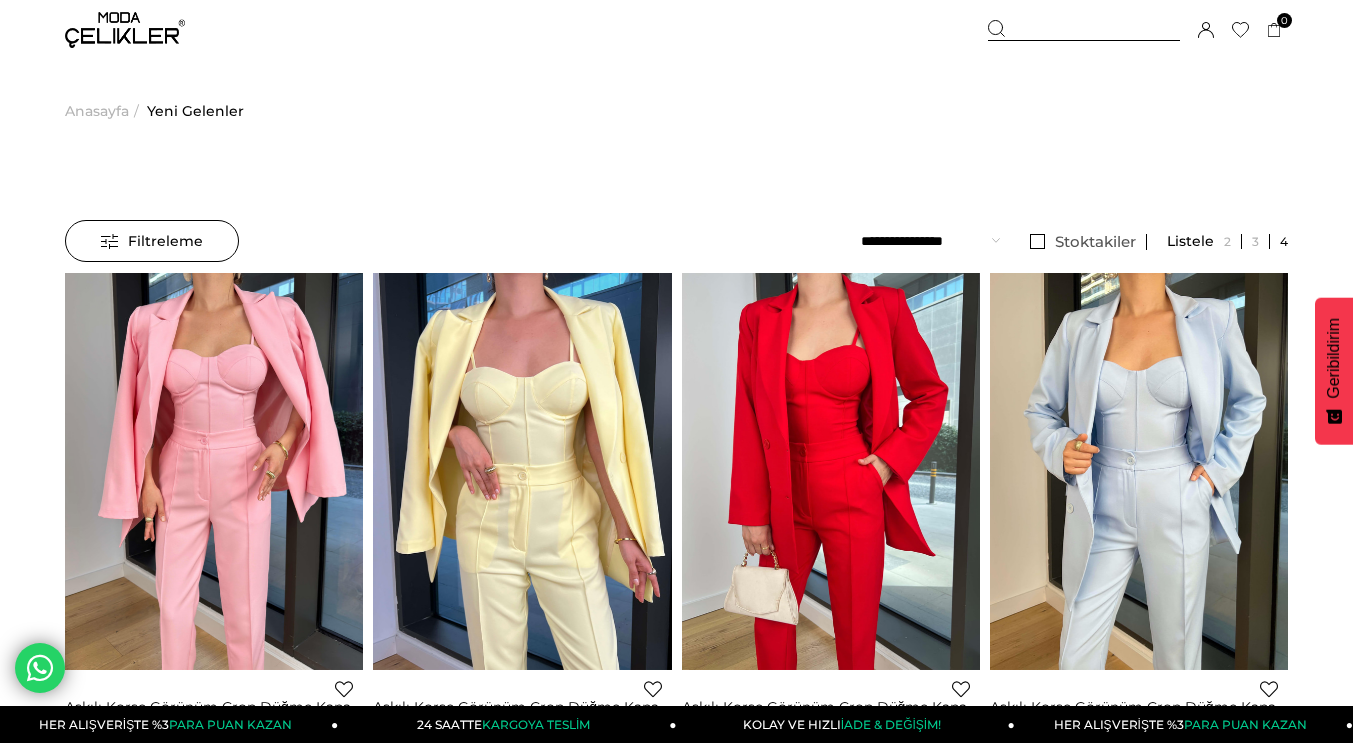 scroll, scrollTop: 0, scrollLeft: 0, axis: both 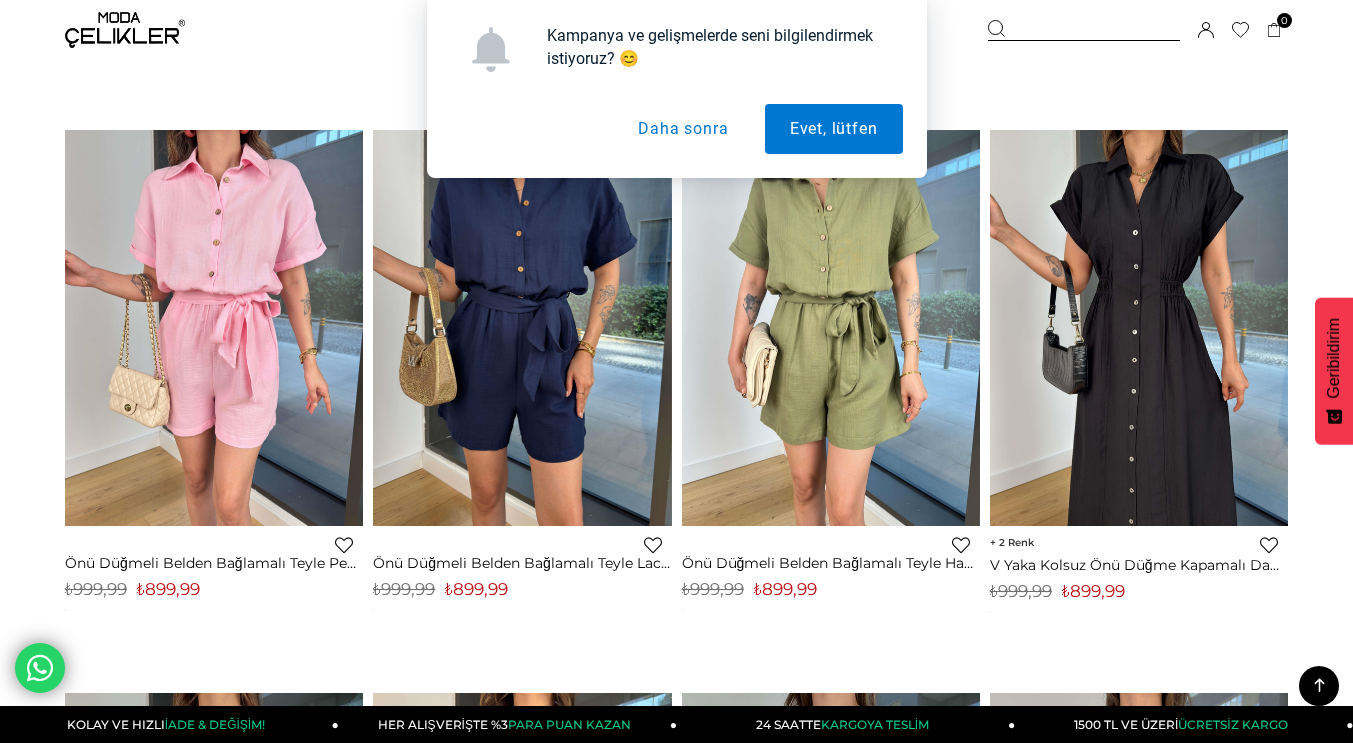 click on "Daha sonra" at bounding box center (683, 129) 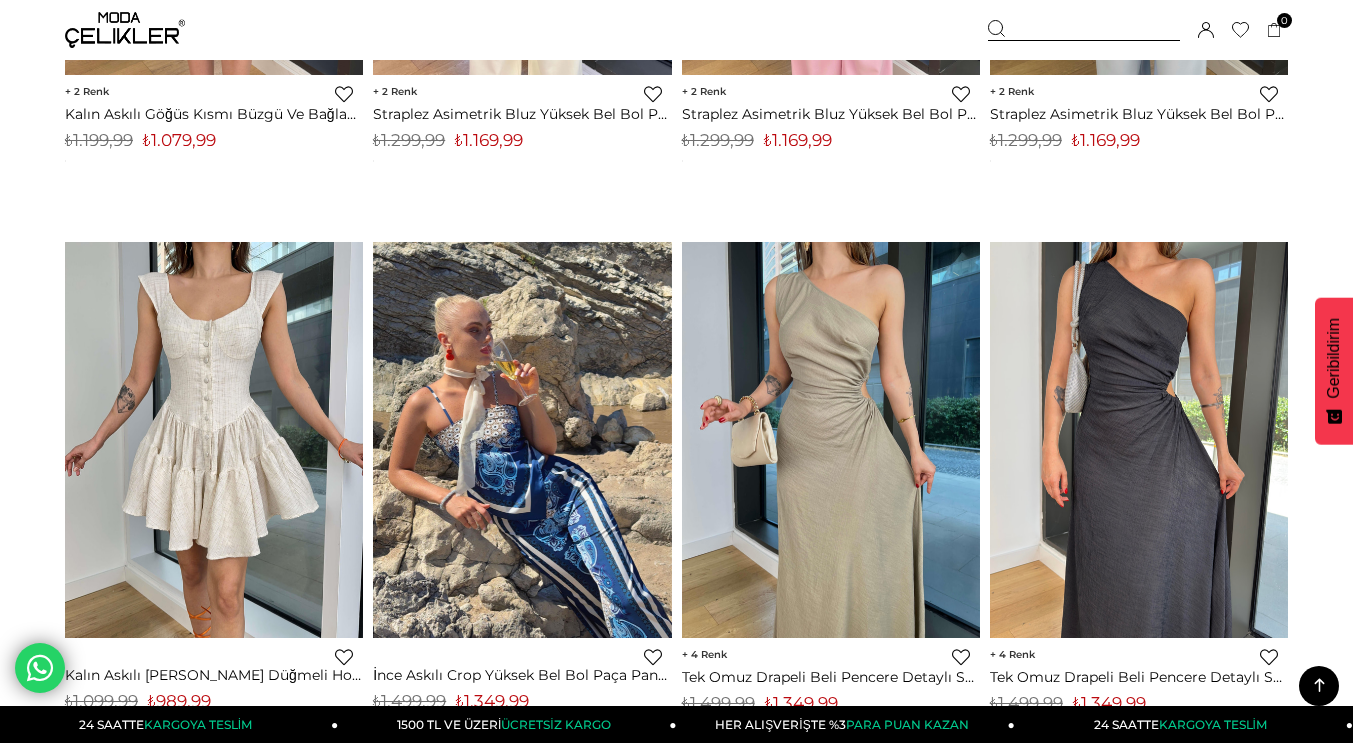 scroll, scrollTop: 3988, scrollLeft: 0, axis: vertical 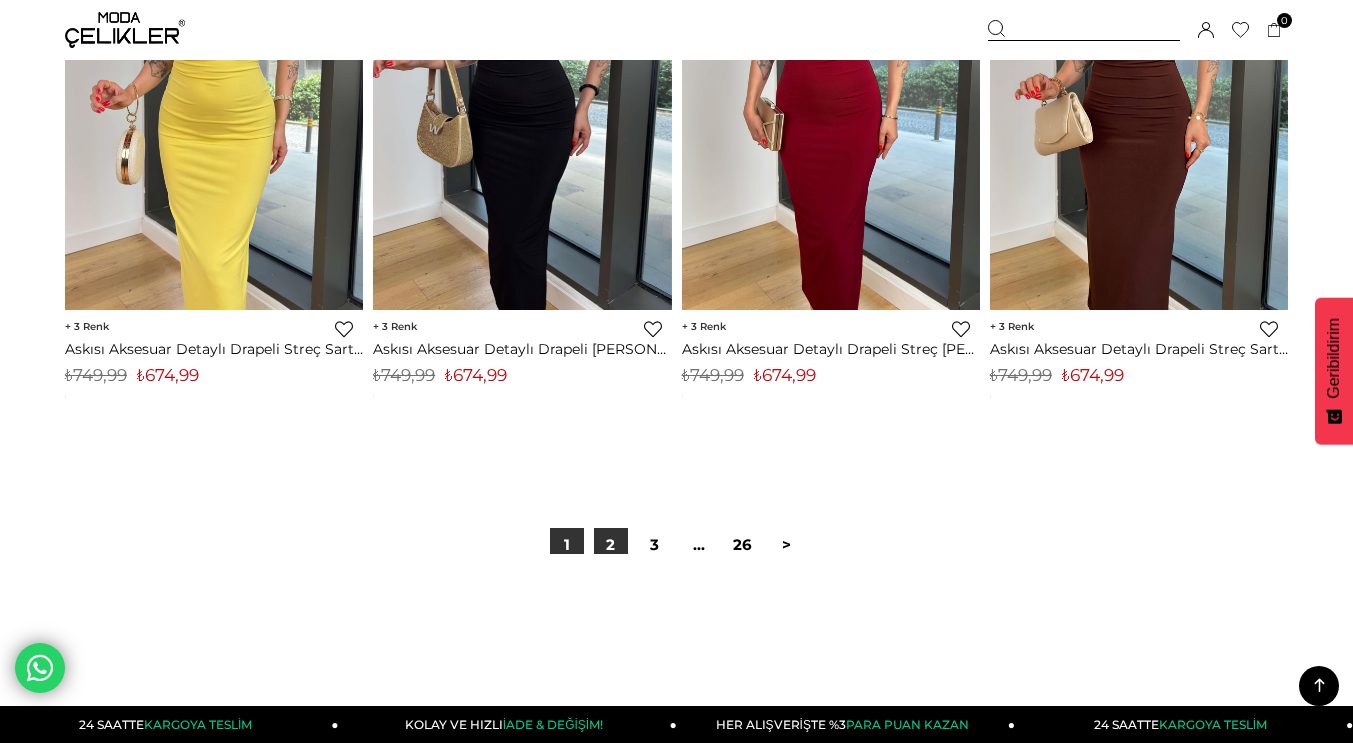 click on "2" at bounding box center (611, 545) 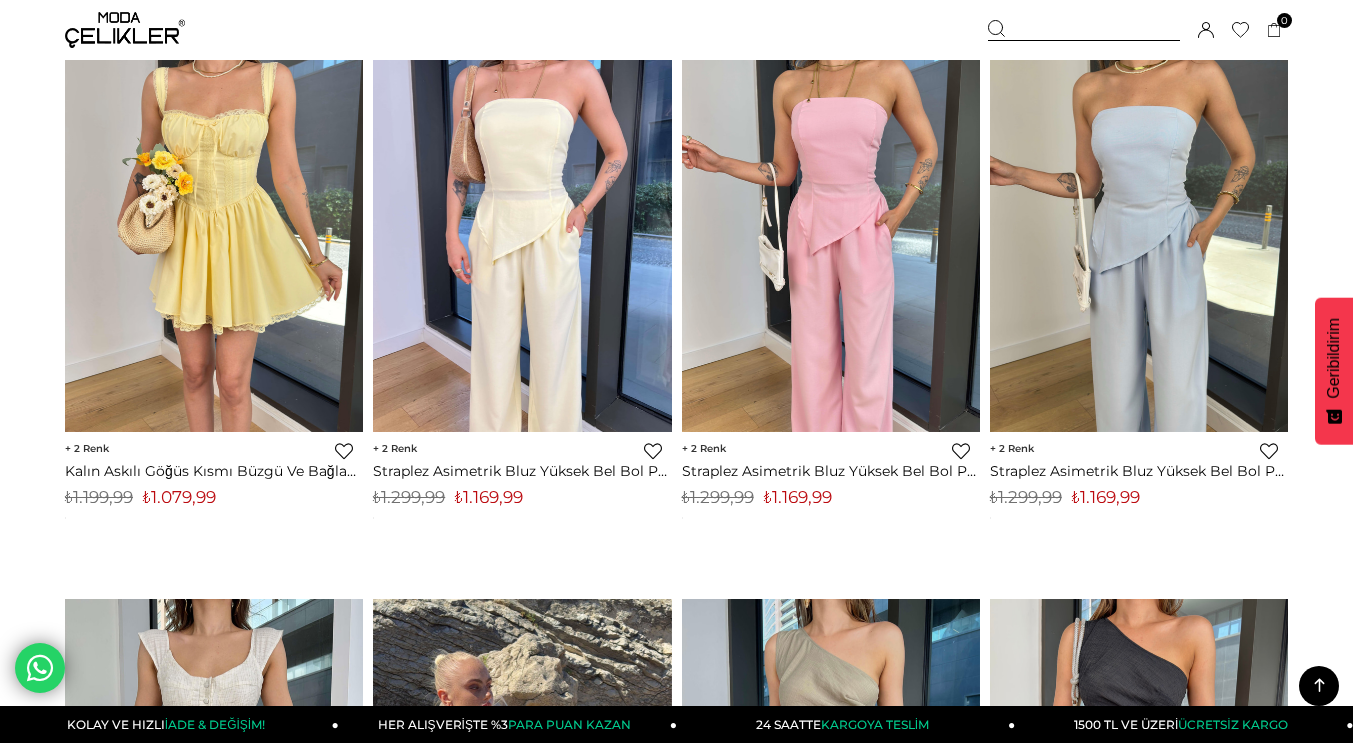 scroll, scrollTop: 0, scrollLeft: 0, axis: both 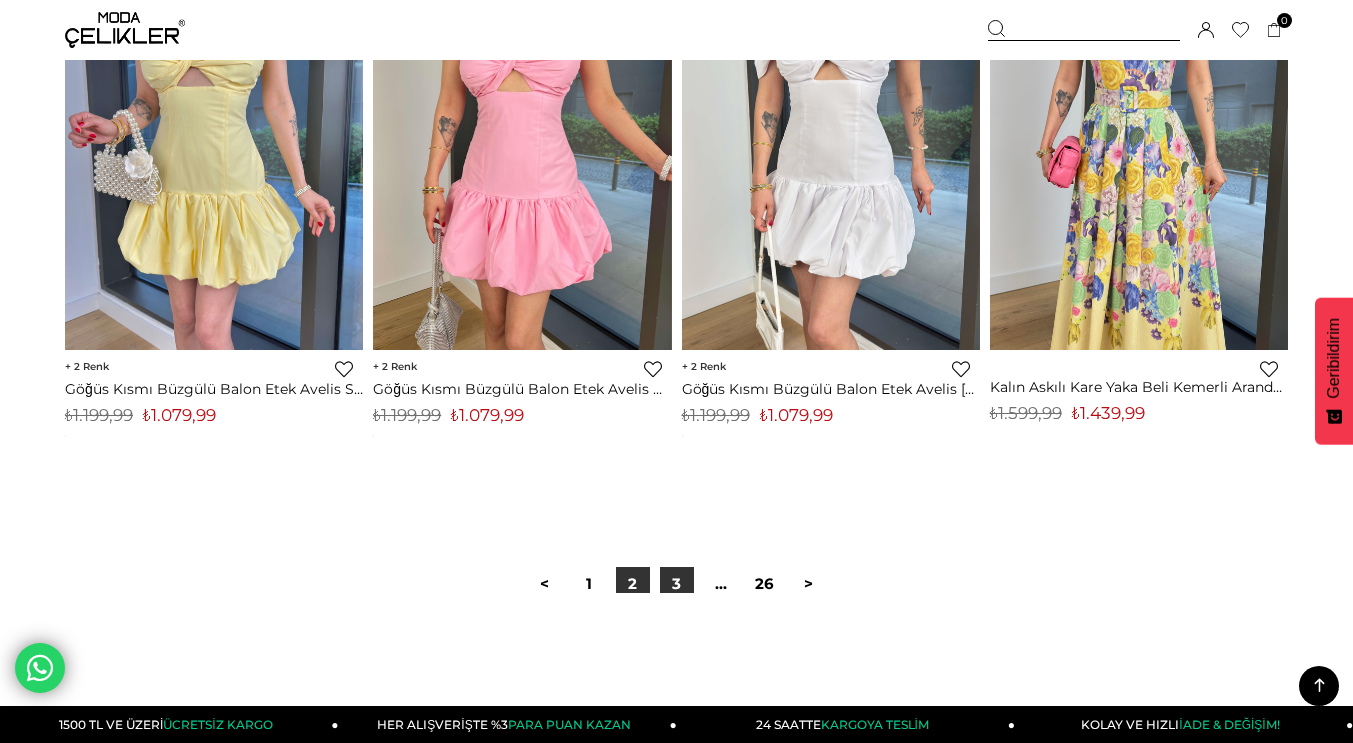click on "3" at bounding box center [677, 584] 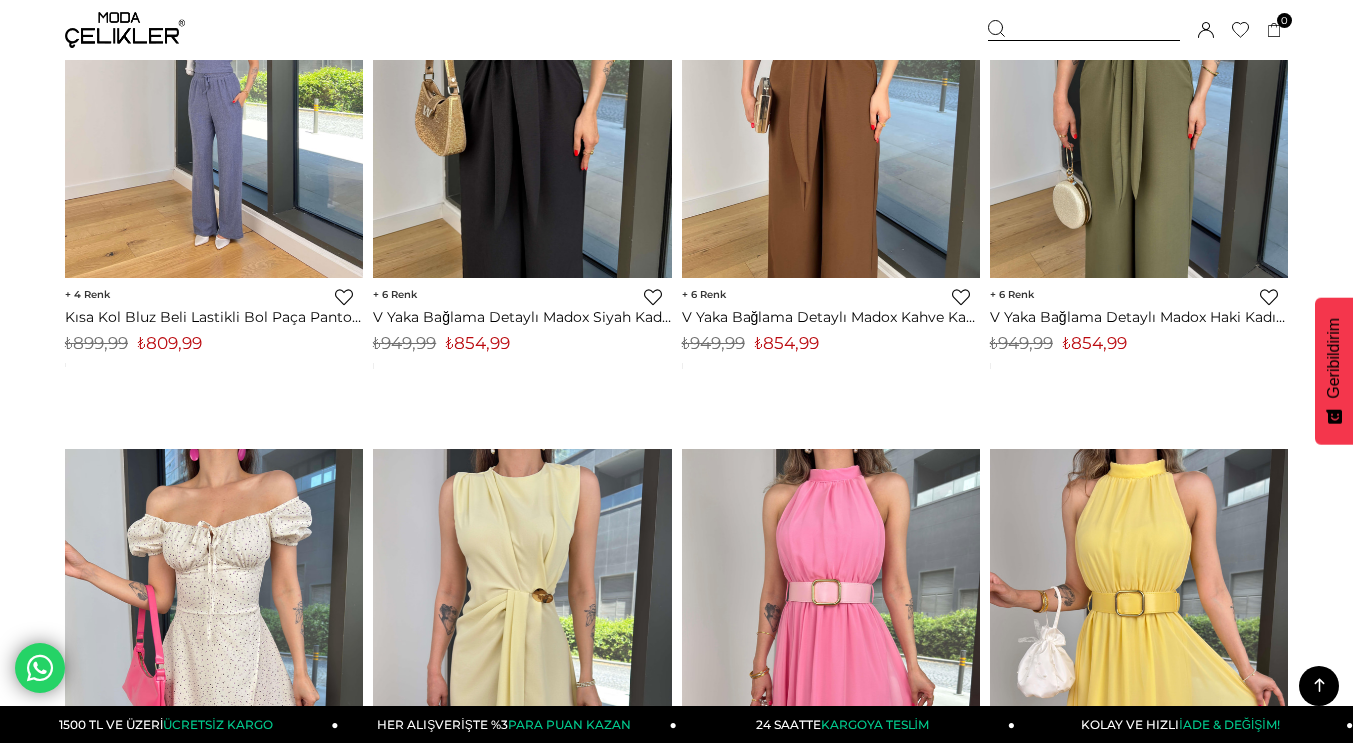 scroll, scrollTop: 0, scrollLeft: 0, axis: both 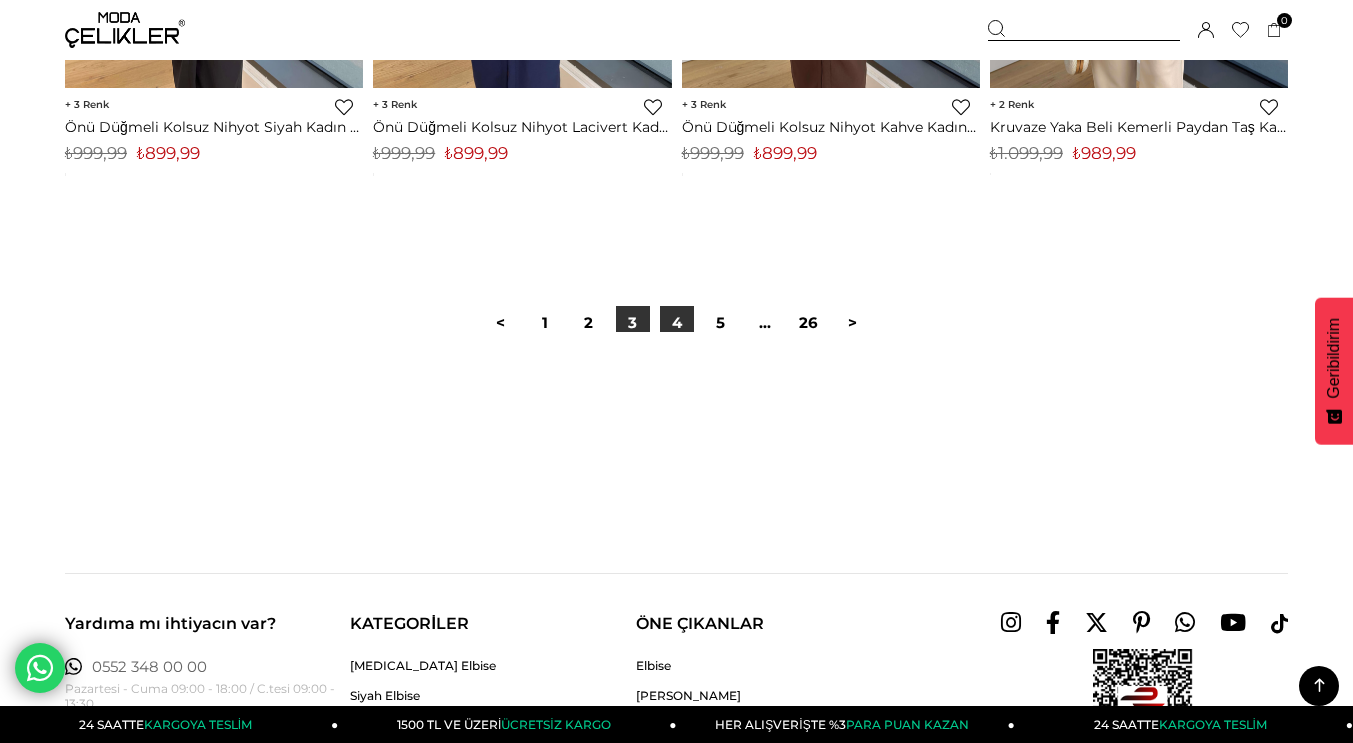click on "4" at bounding box center [677, 323] 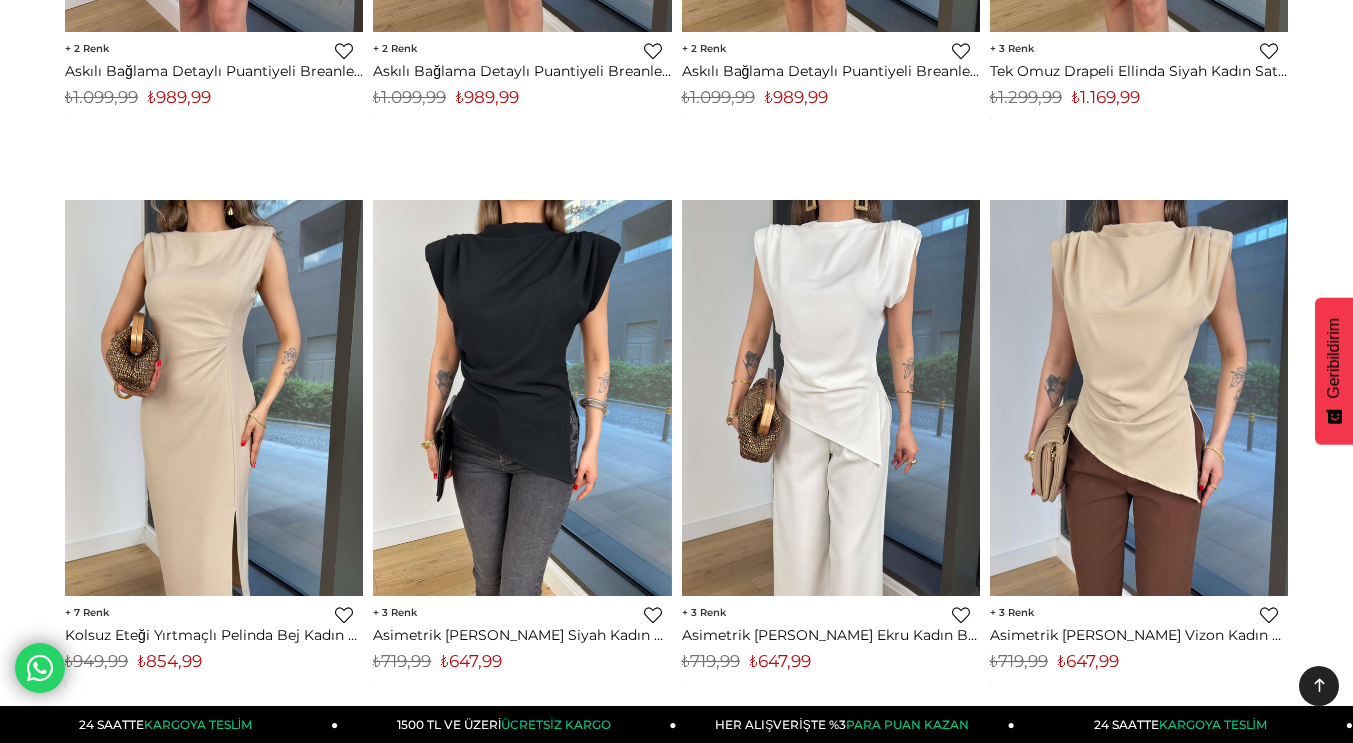 scroll, scrollTop: 0, scrollLeft: 0, axis: both 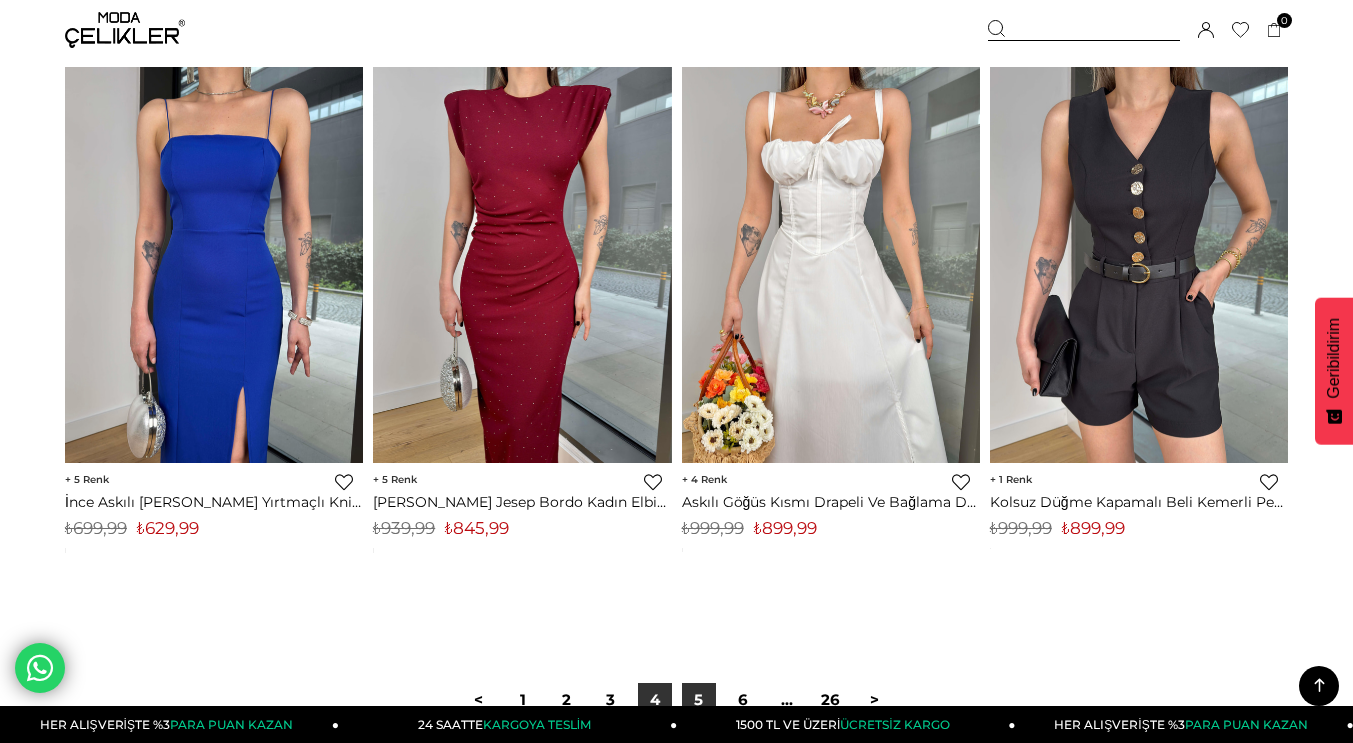 click on "5" at bounding box center [699, 700] 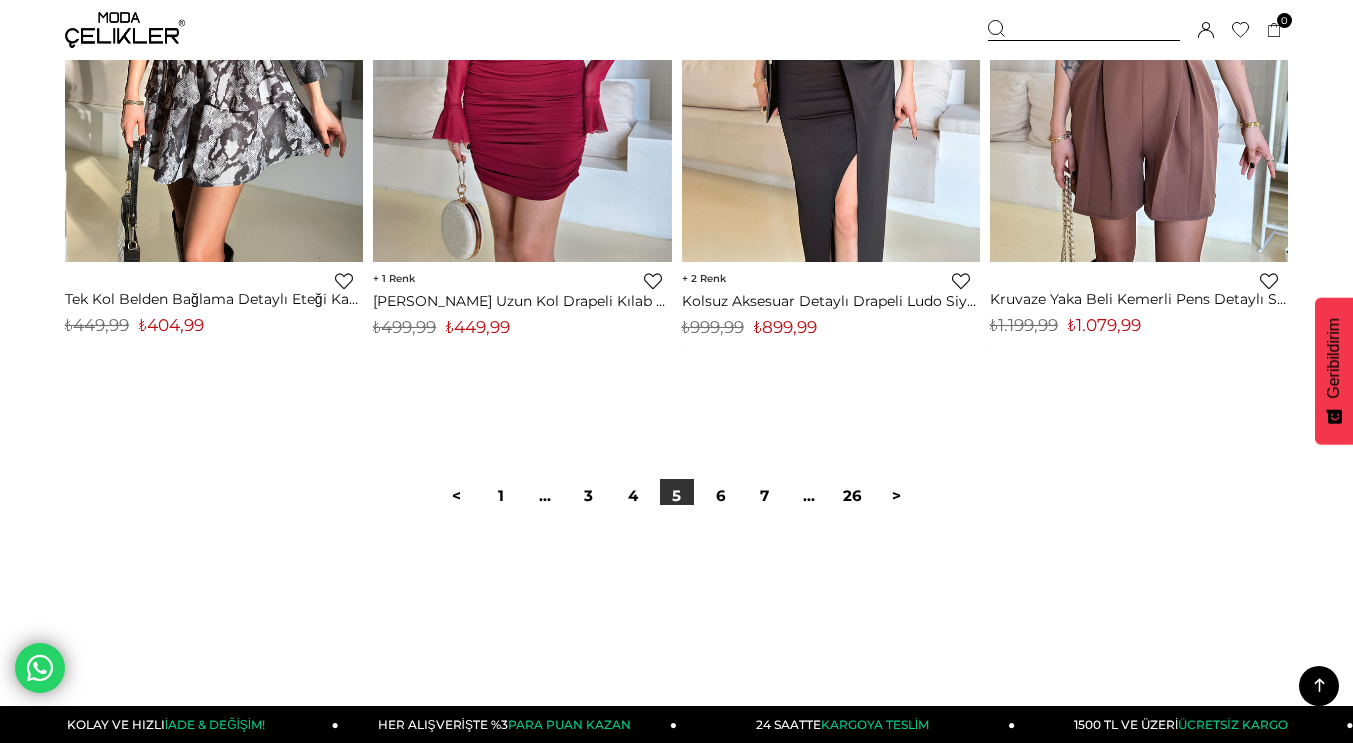 scroll, scrollTop: 11122, scrollLeft: 0, axis: vertical 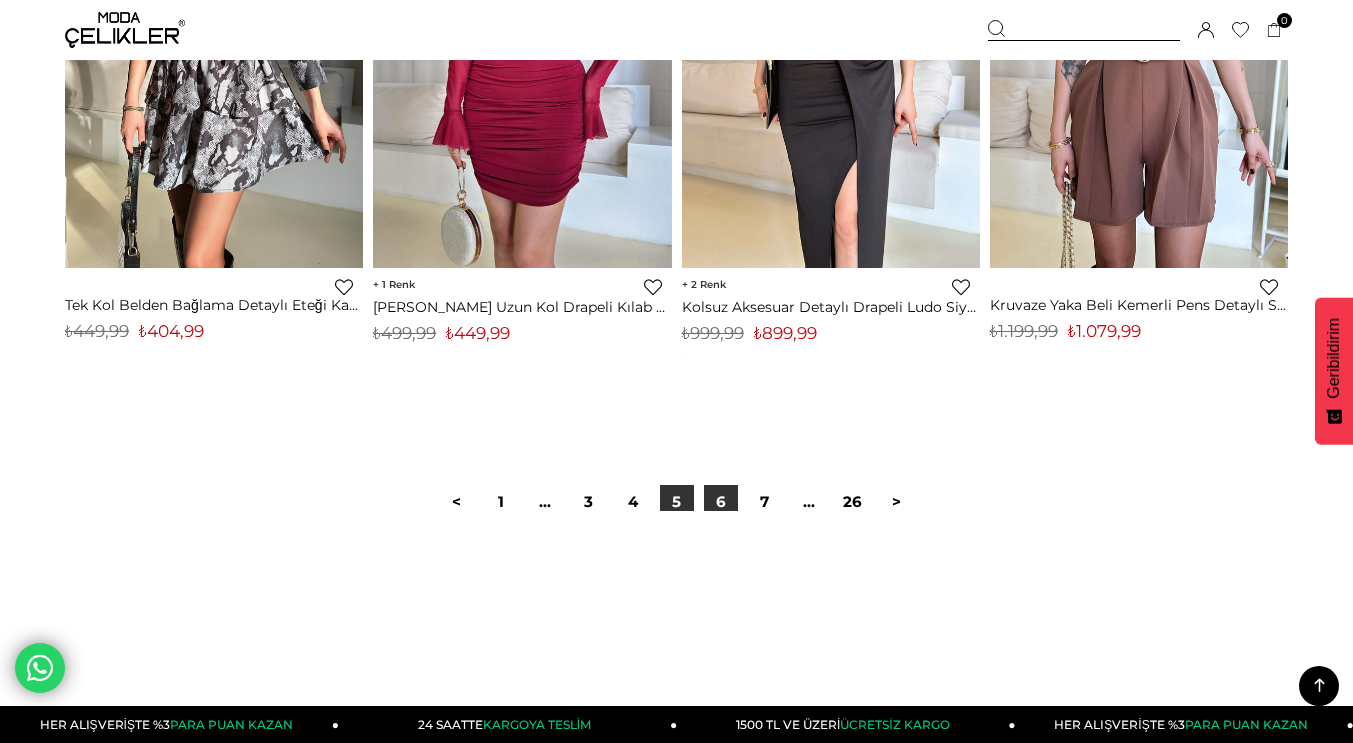 click on "6" at bounding box center [721, 502] 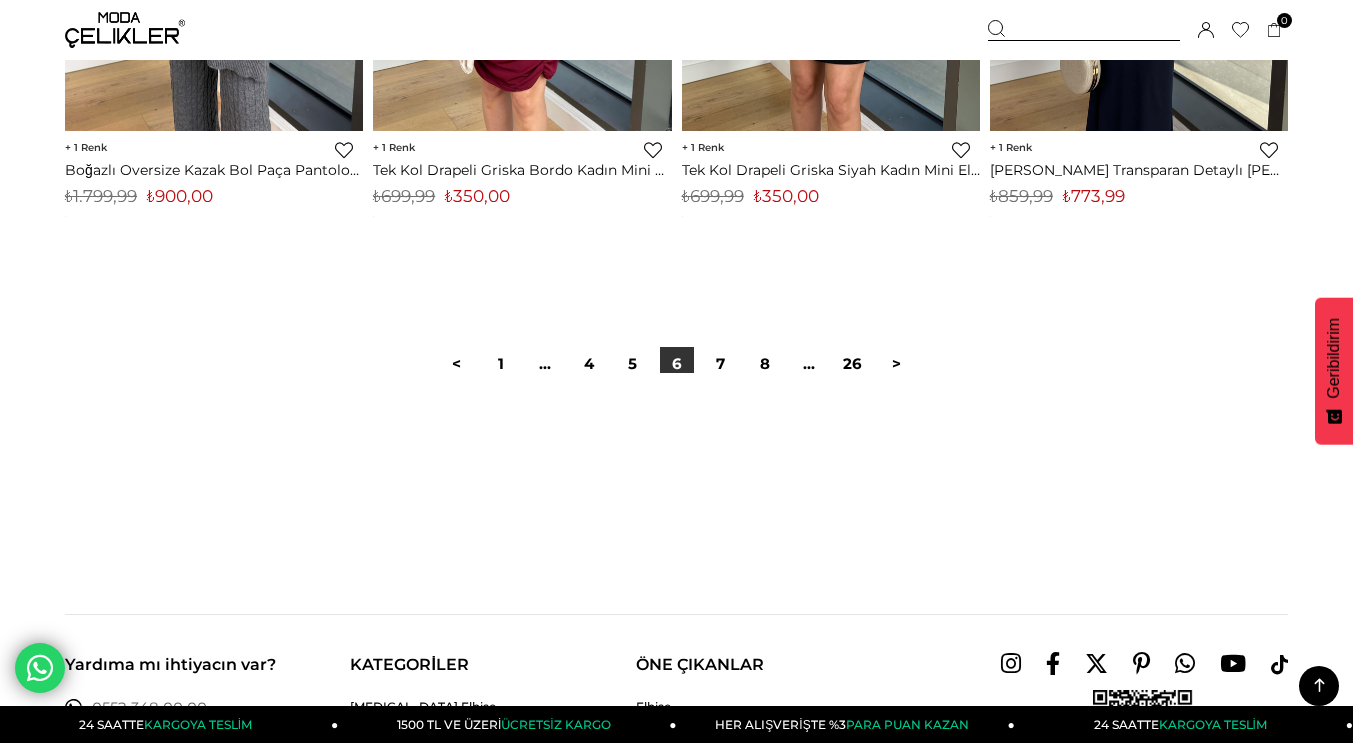 scroll, scrollTop: 11275, scrollLeft: 0, axis: vertical 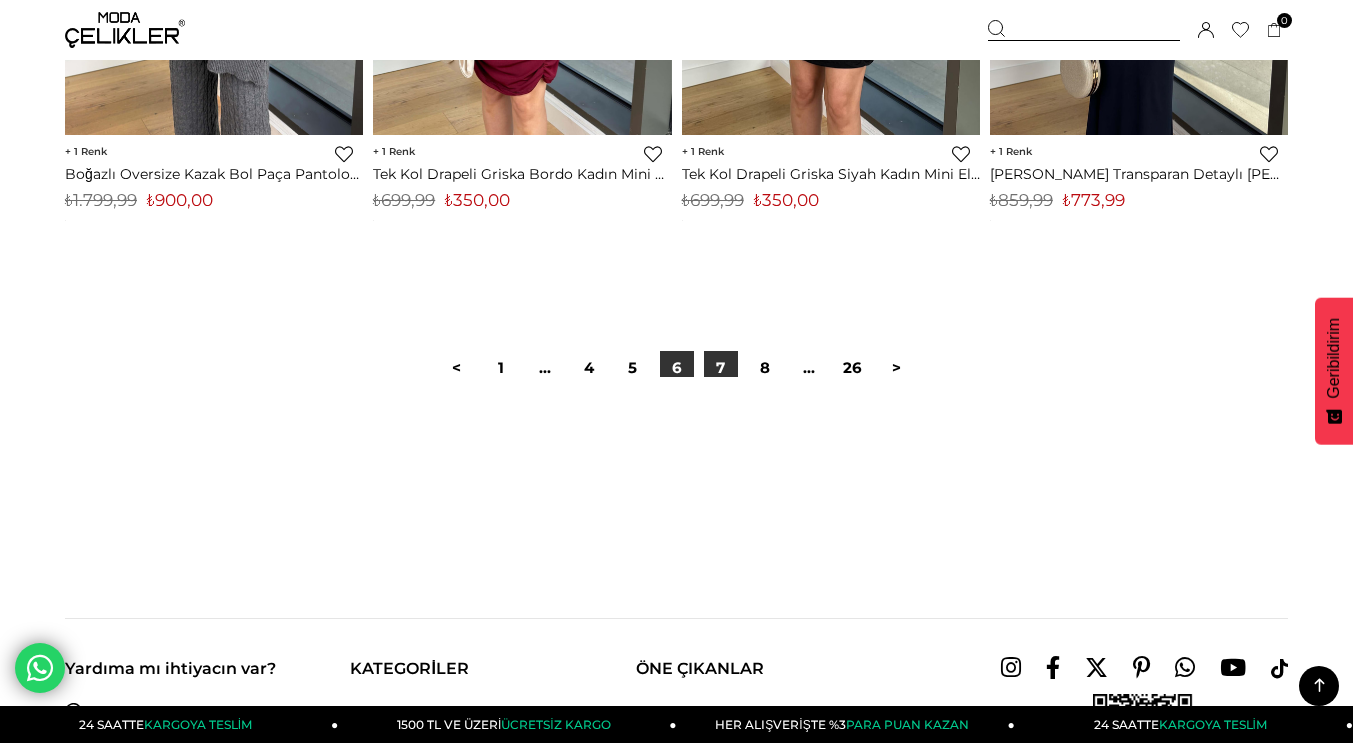 click on "7" at bounding box center [721, 368] 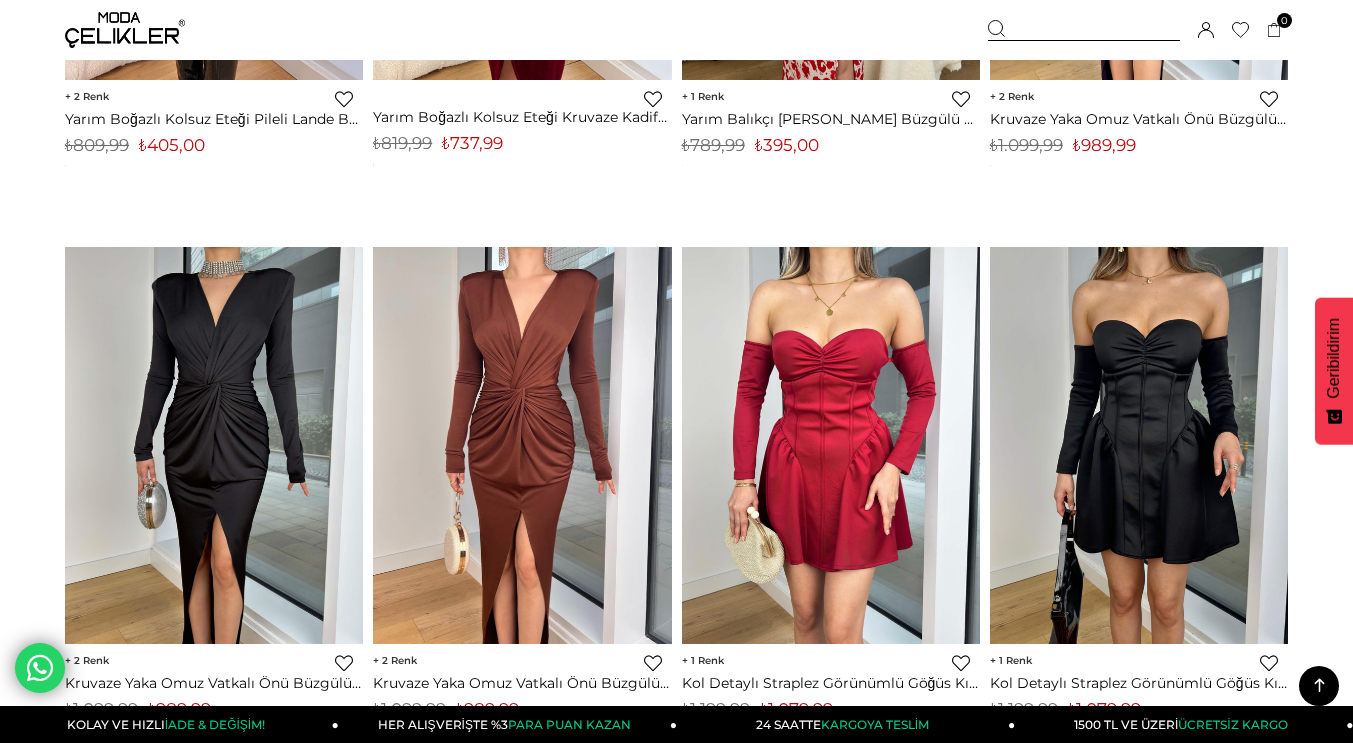 scroll, scrollTop: 6252, scrollLeft: 0, axis: vertical 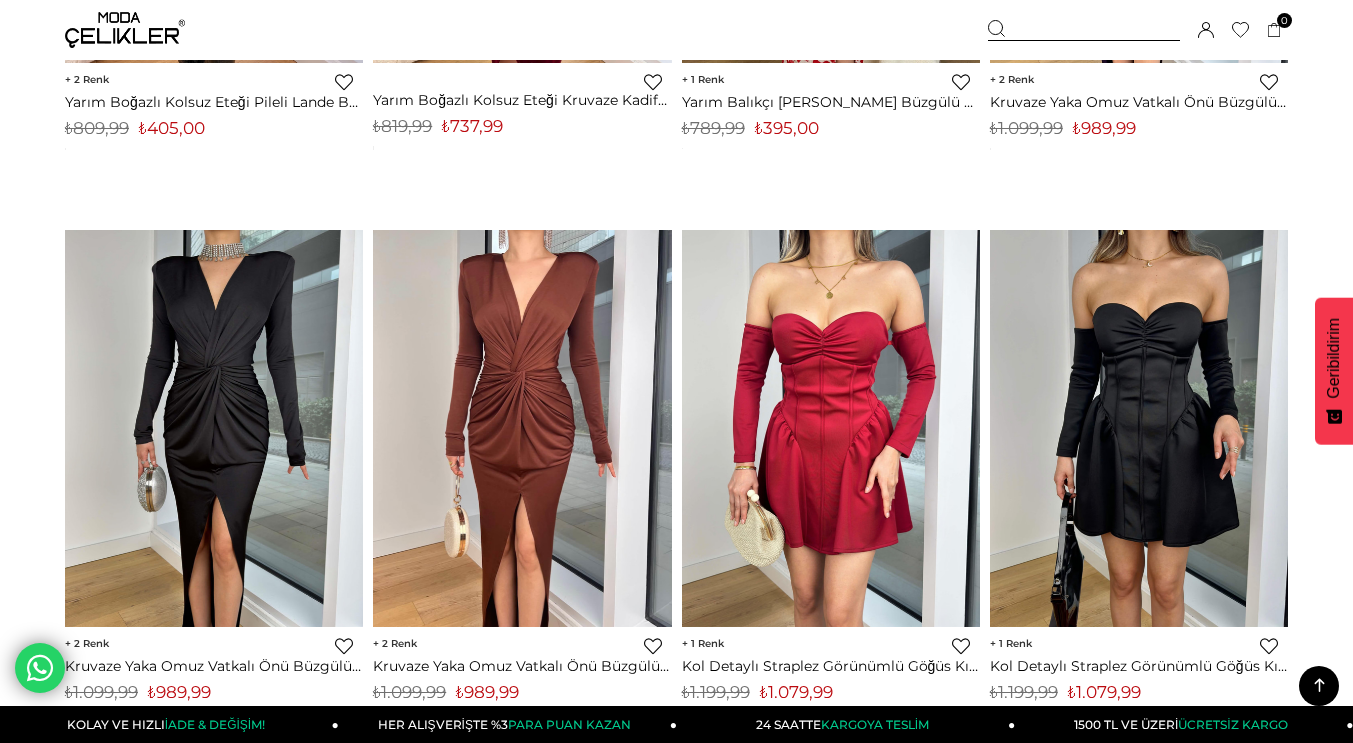 click at bounding box center [1139, 428] 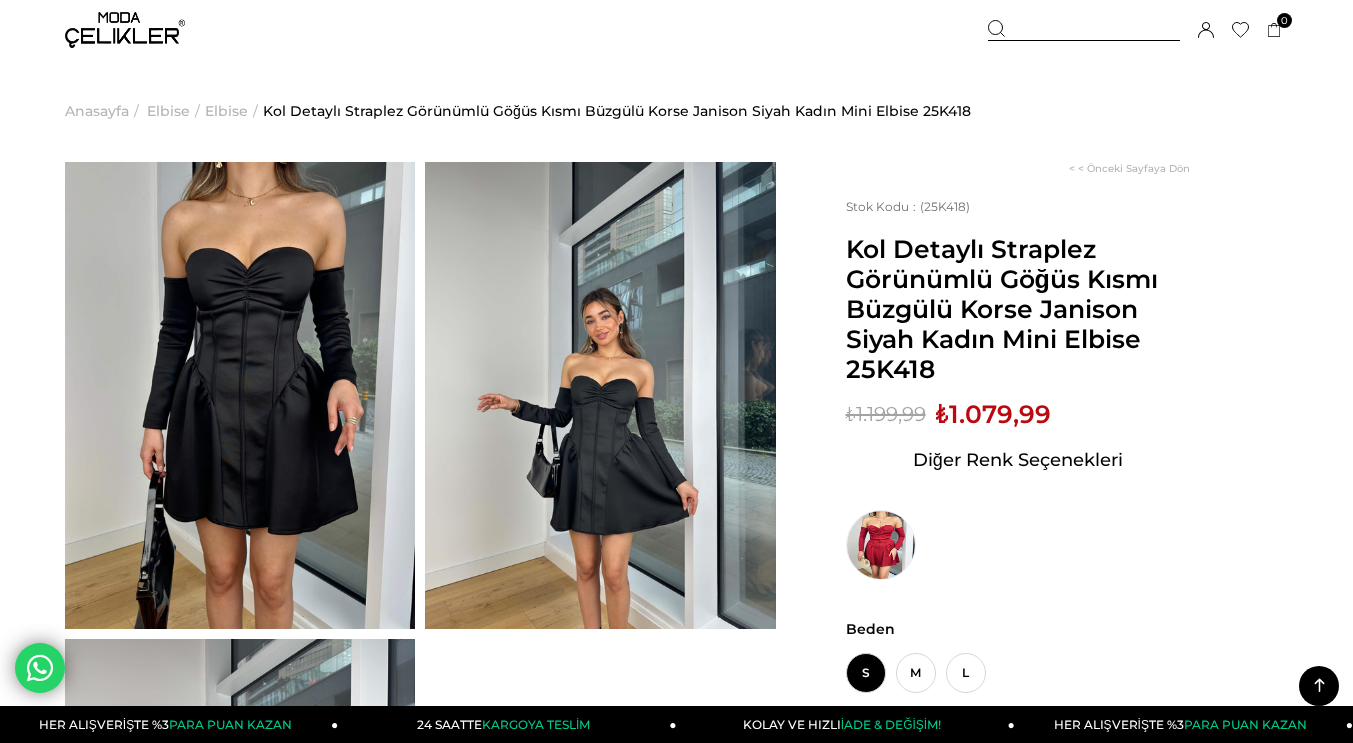 scroll, scrollTop: 631, scrollLeft: 0, axis: vertical 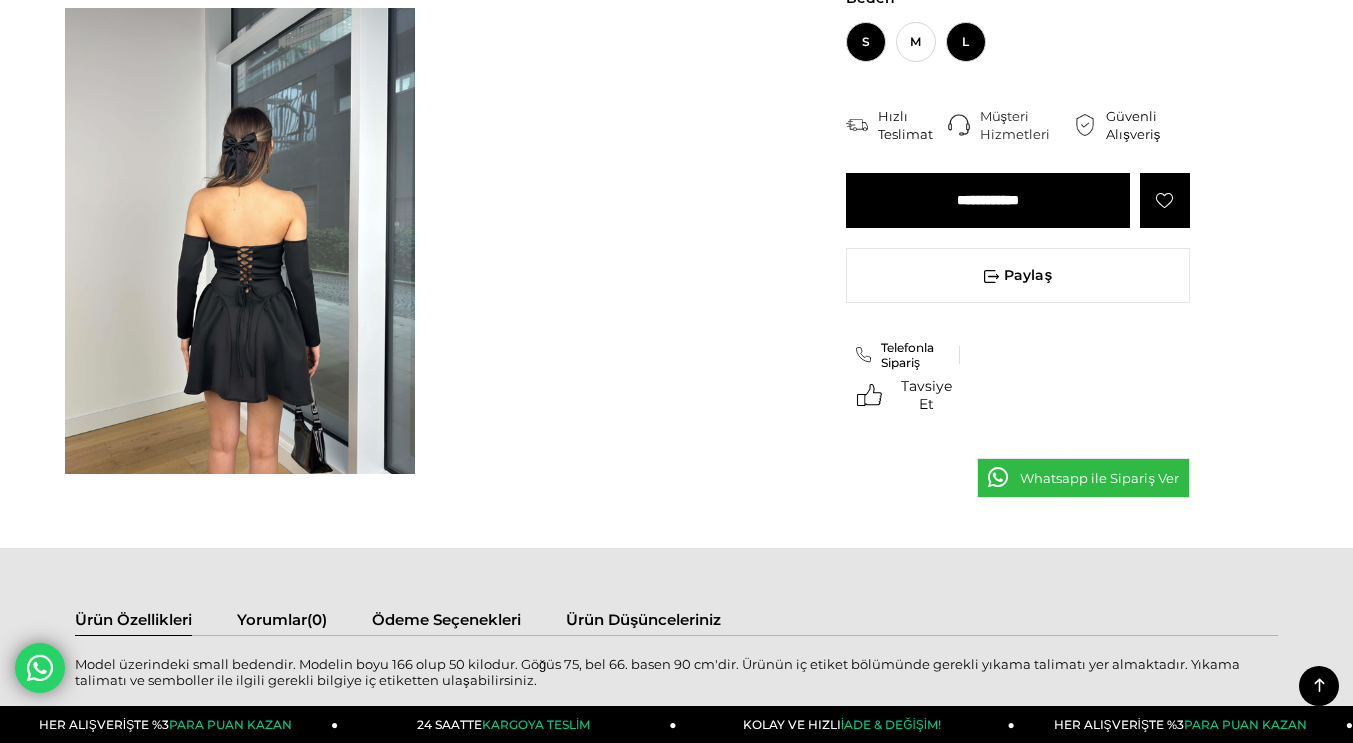 click on "L" at bounding box center [966, 42] 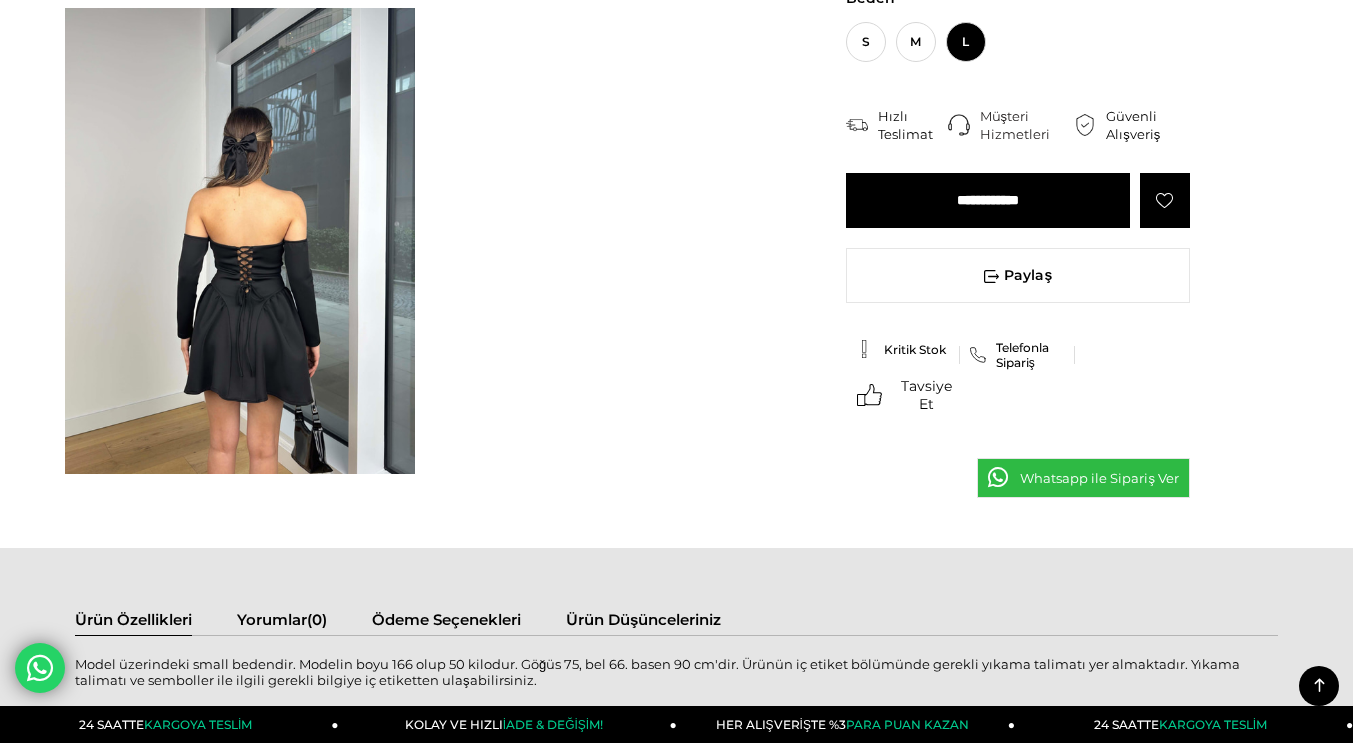 click on "**********" at bounding box center (988, 200) 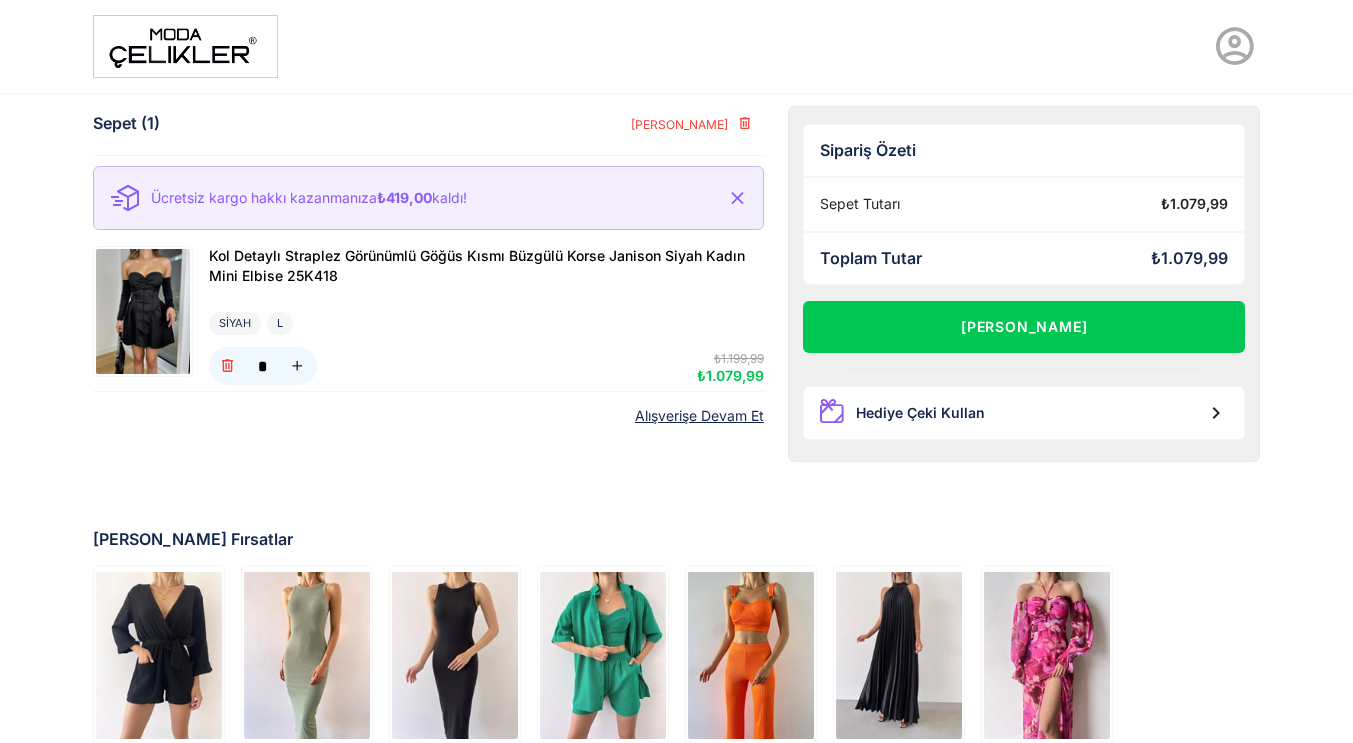 scroll, scrollTop: 0, scrollLeft: 0, axis: both 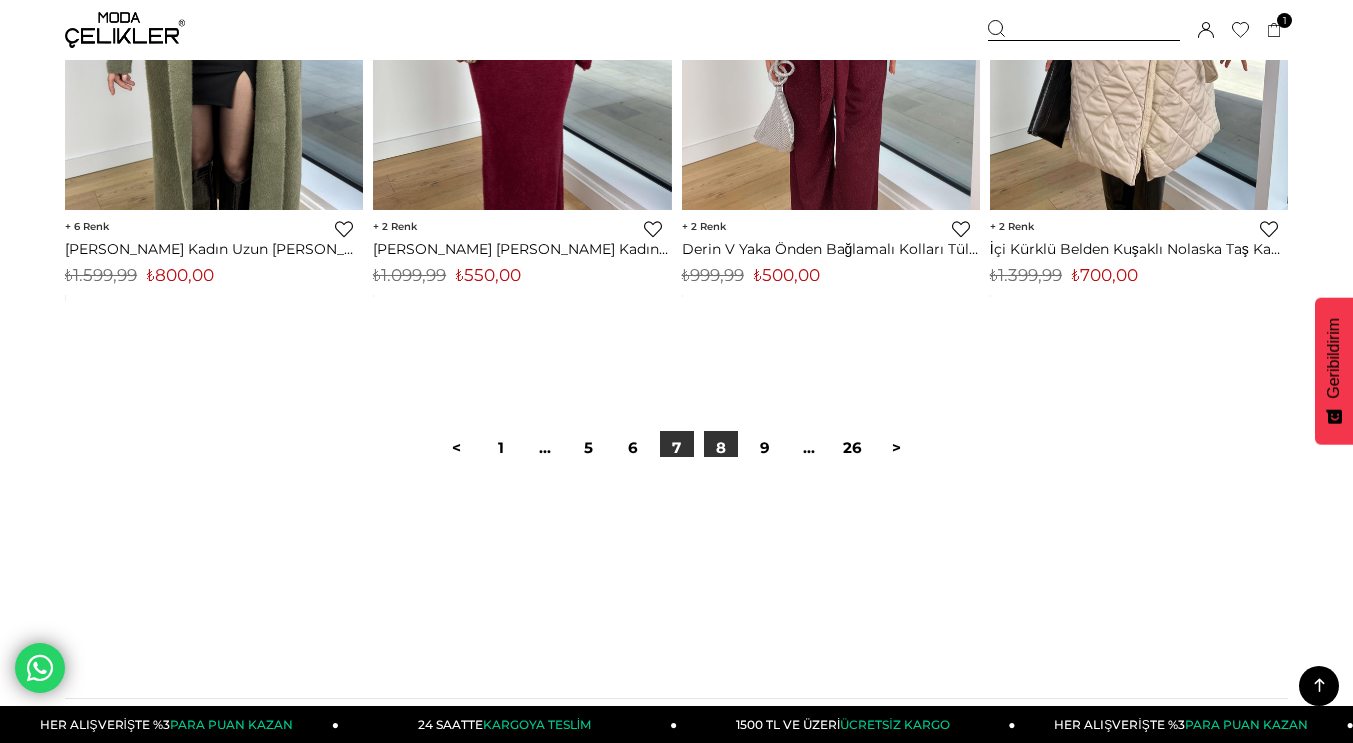 click on "8" at bounding box center (721, 448) 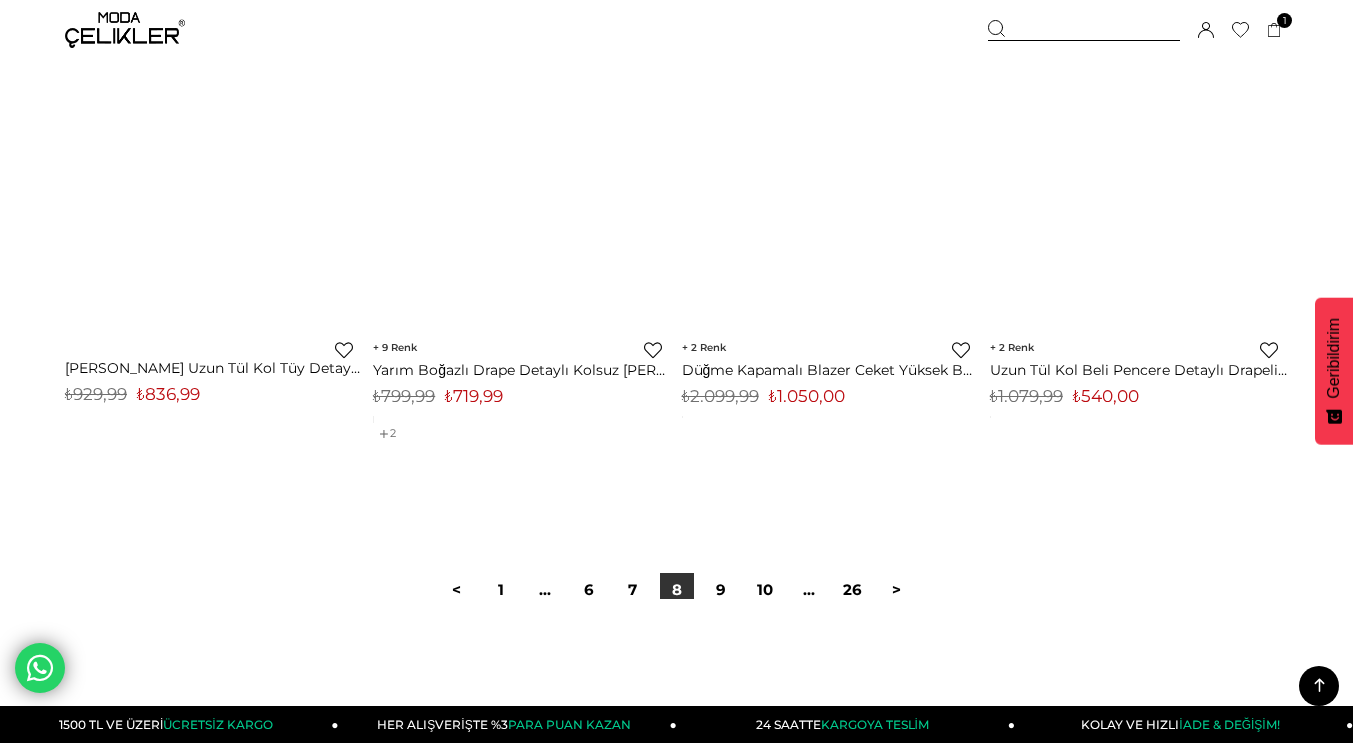 scroll, scrollTop: 11157, scrollLeft: 0, axis: vertical 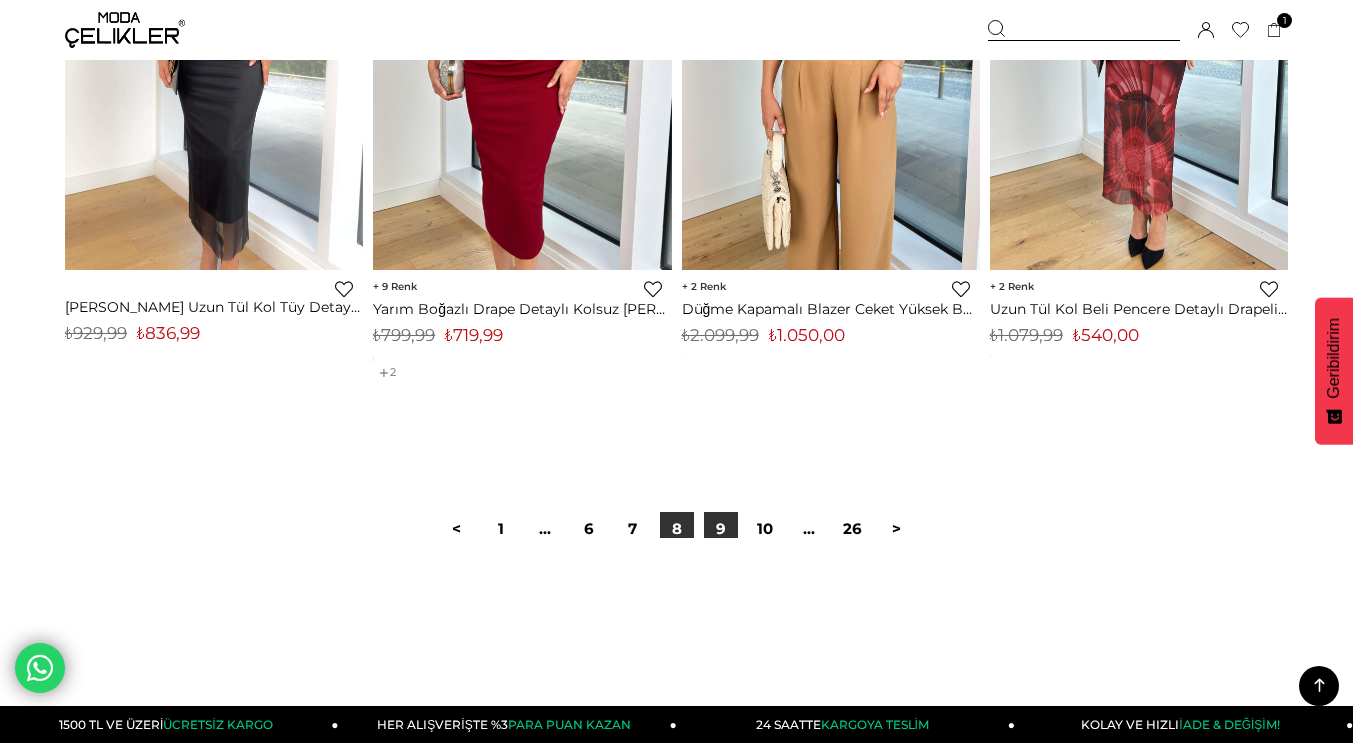 click on "9" at bounding box center [721, 529] 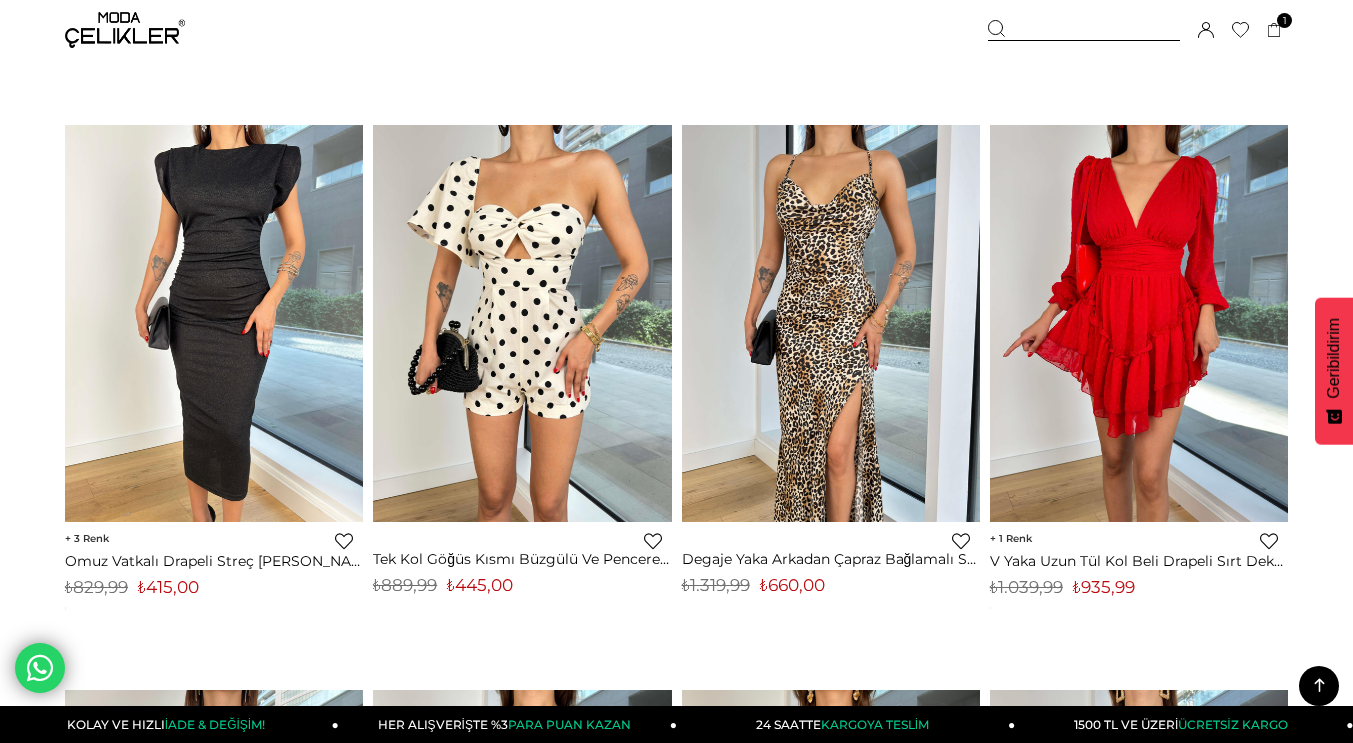 scroll, scrollTop: 2994, scrollLeft: 0, axis: vertical 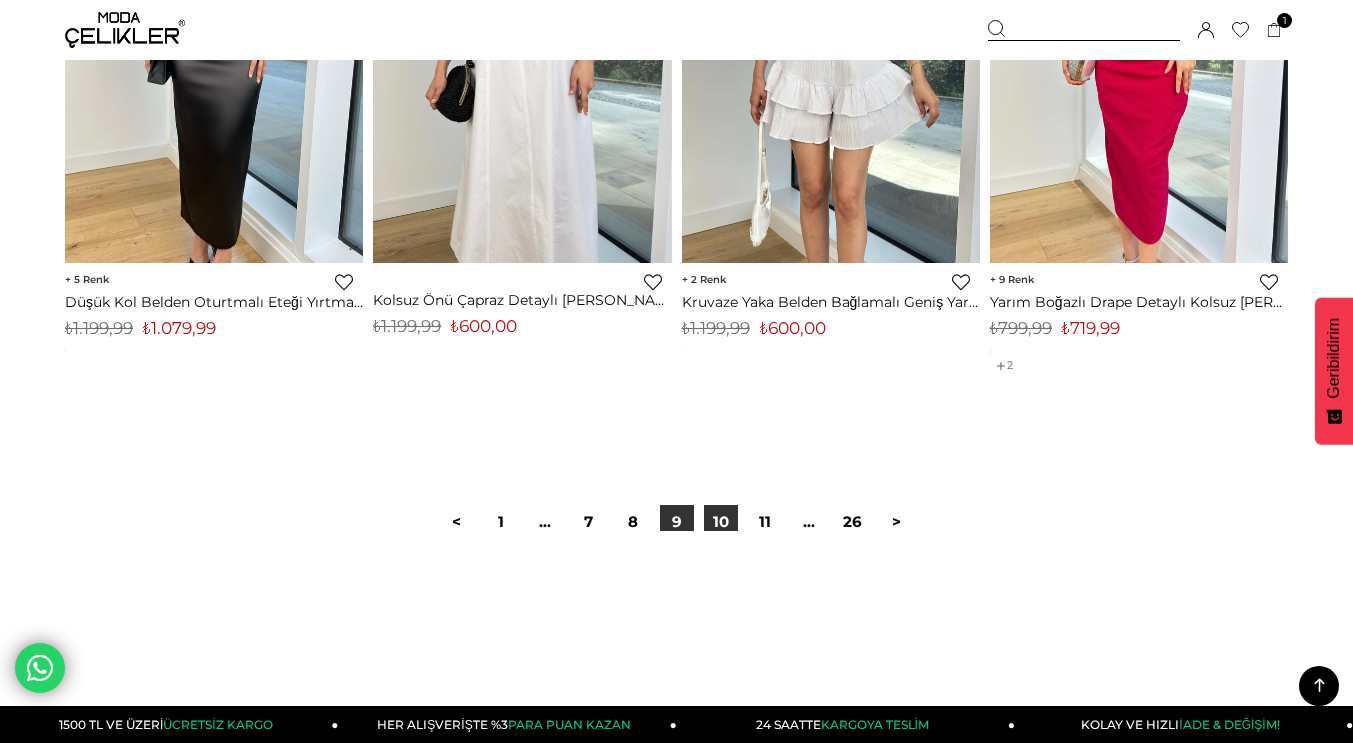 click on "10" at bounding box center [721, 522] 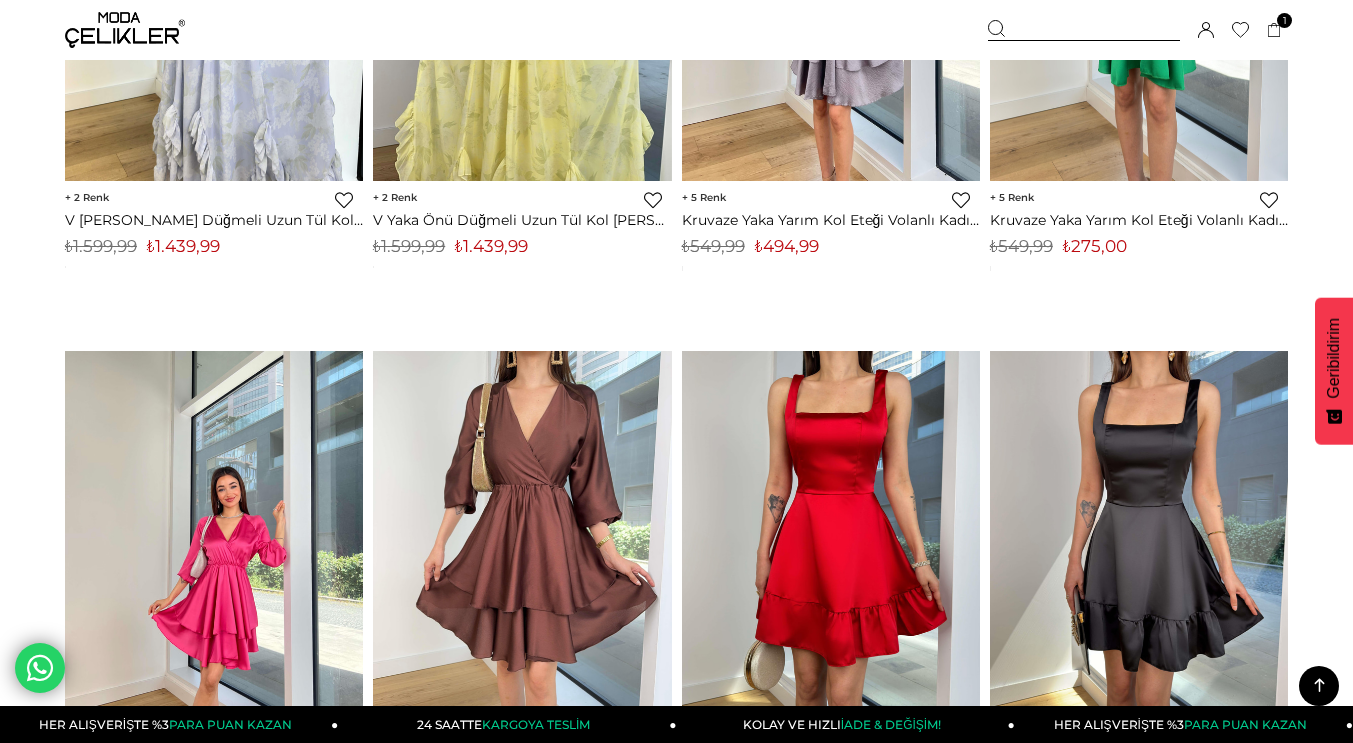 scroll, scrollTop: 1060, scrollLeft: 0, axis: vertical 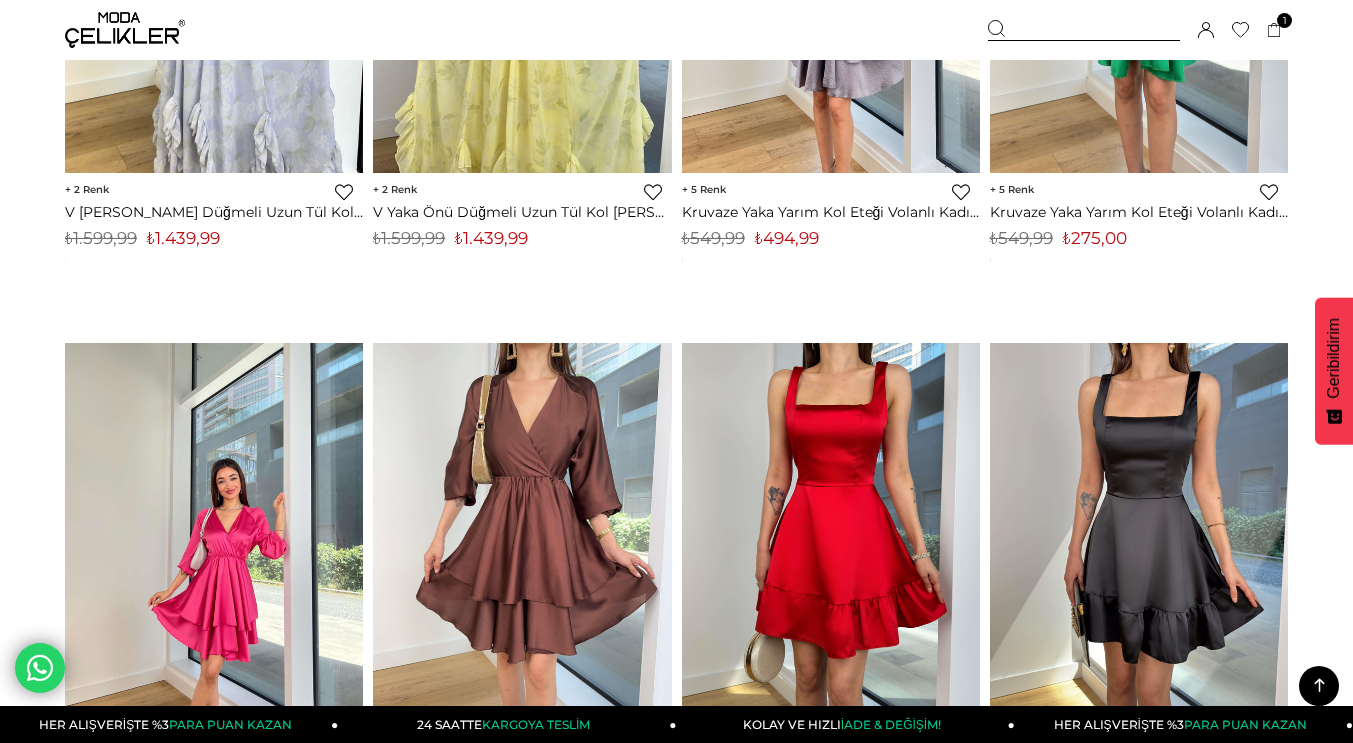 click on "‹ ›
5
Favorilere Ekle
Moda Celikler
Kruvaze Yaka Yarım Kol Eteği Volanlı Kadın Yeşil Saten Mini Elbise 24Y300
₺275,00" at bounding box center (1139, 40) 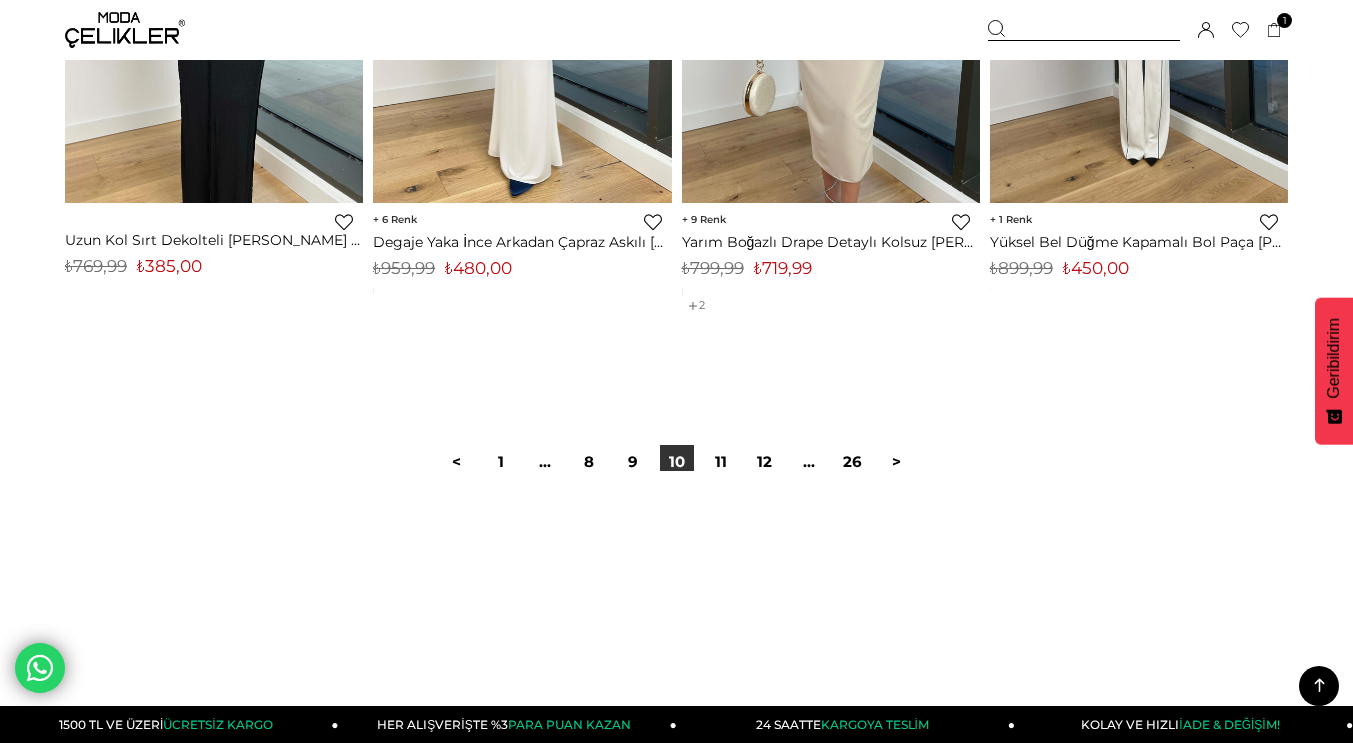 scroll, scrollTop: 11257, scrollLeft: 0, axis: vertical 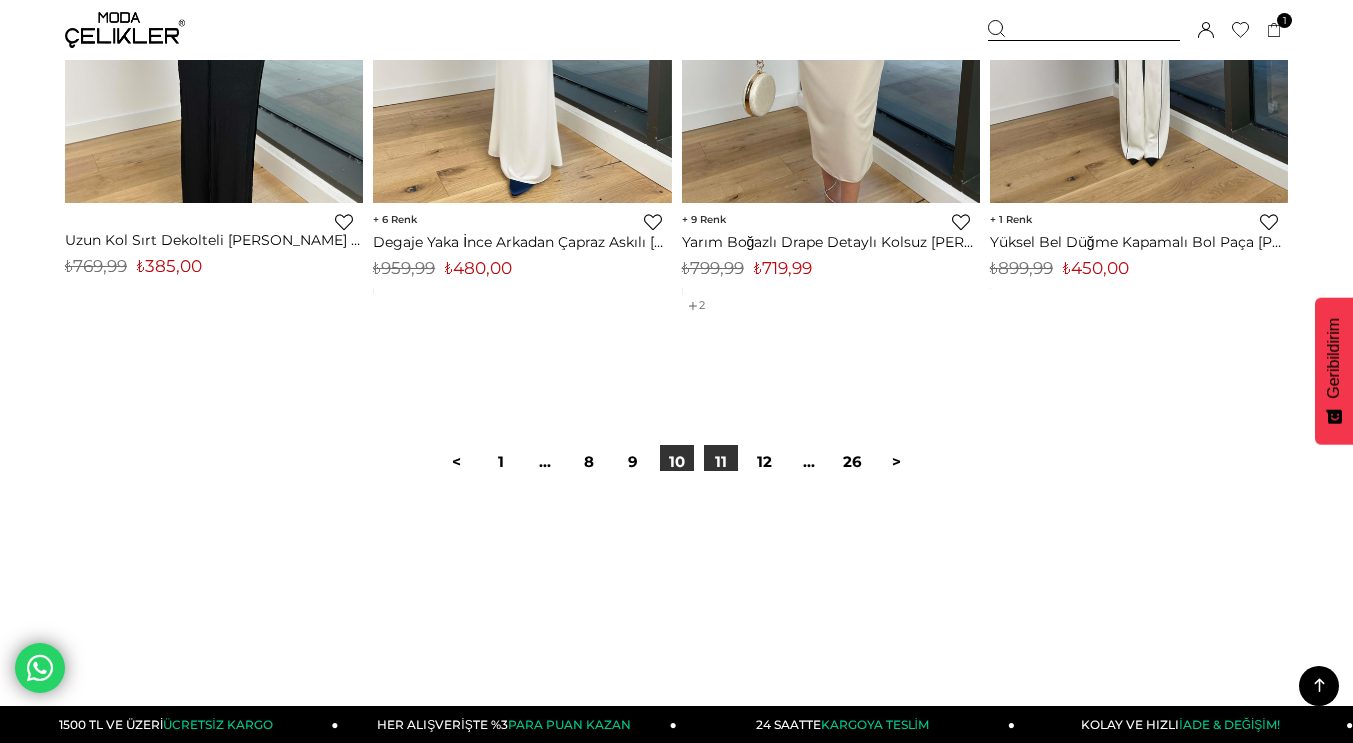 click on "11" at bounding box center (721, 462) 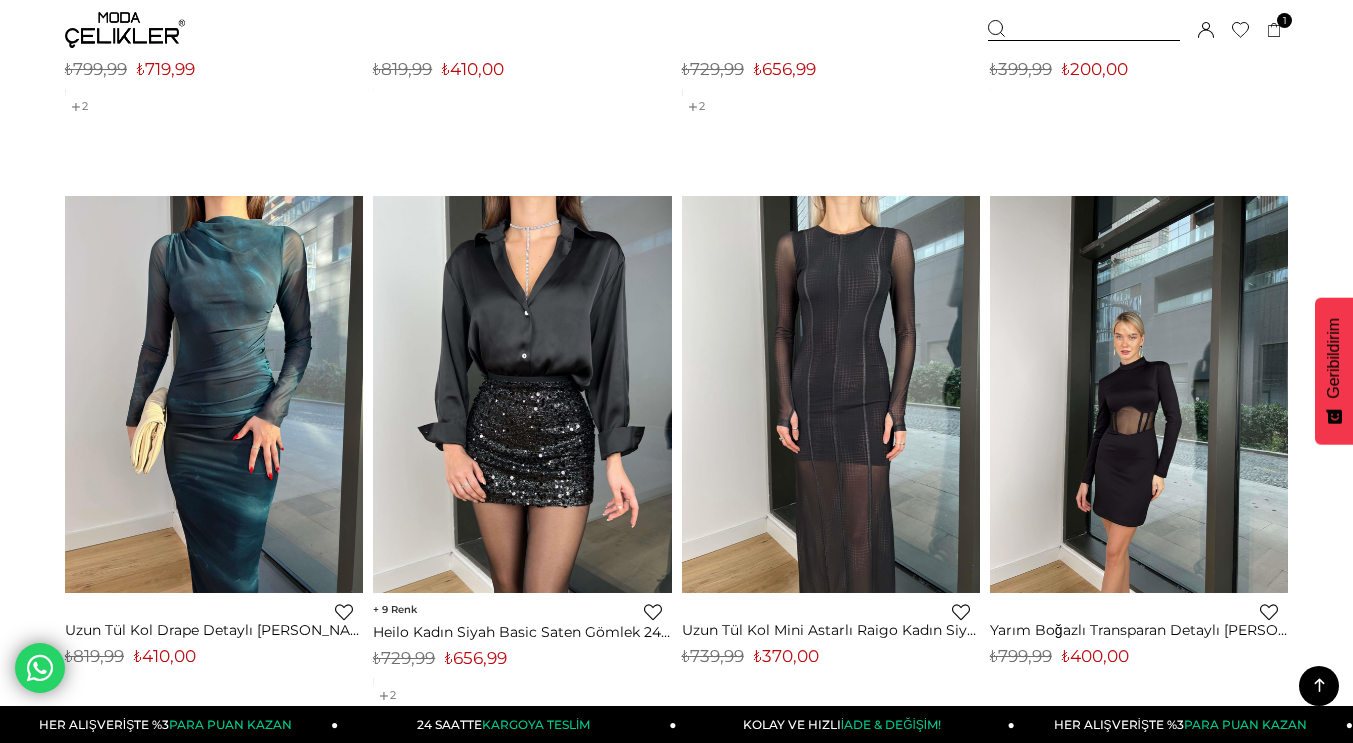 scroll, scrollTop: 1434, scrollLeft: 0, axis: vertical 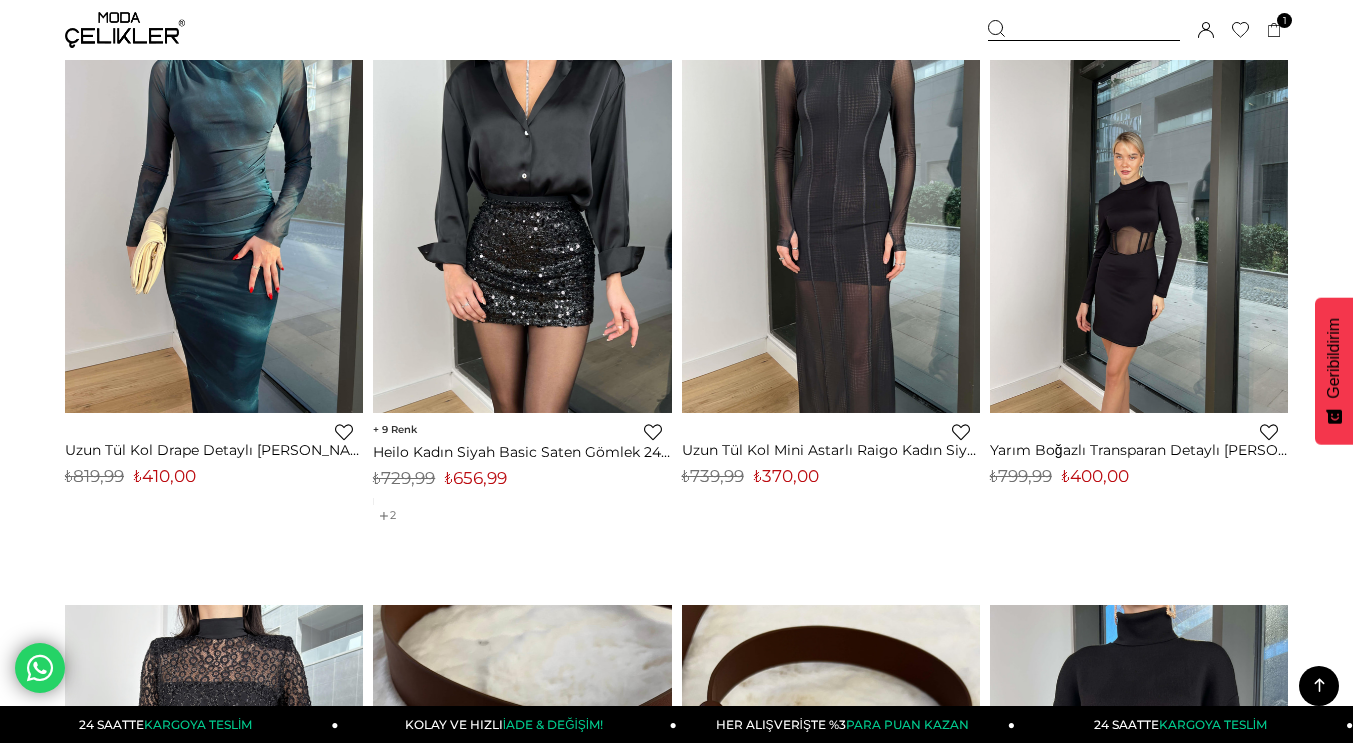click at bounding box center [1139, 214] 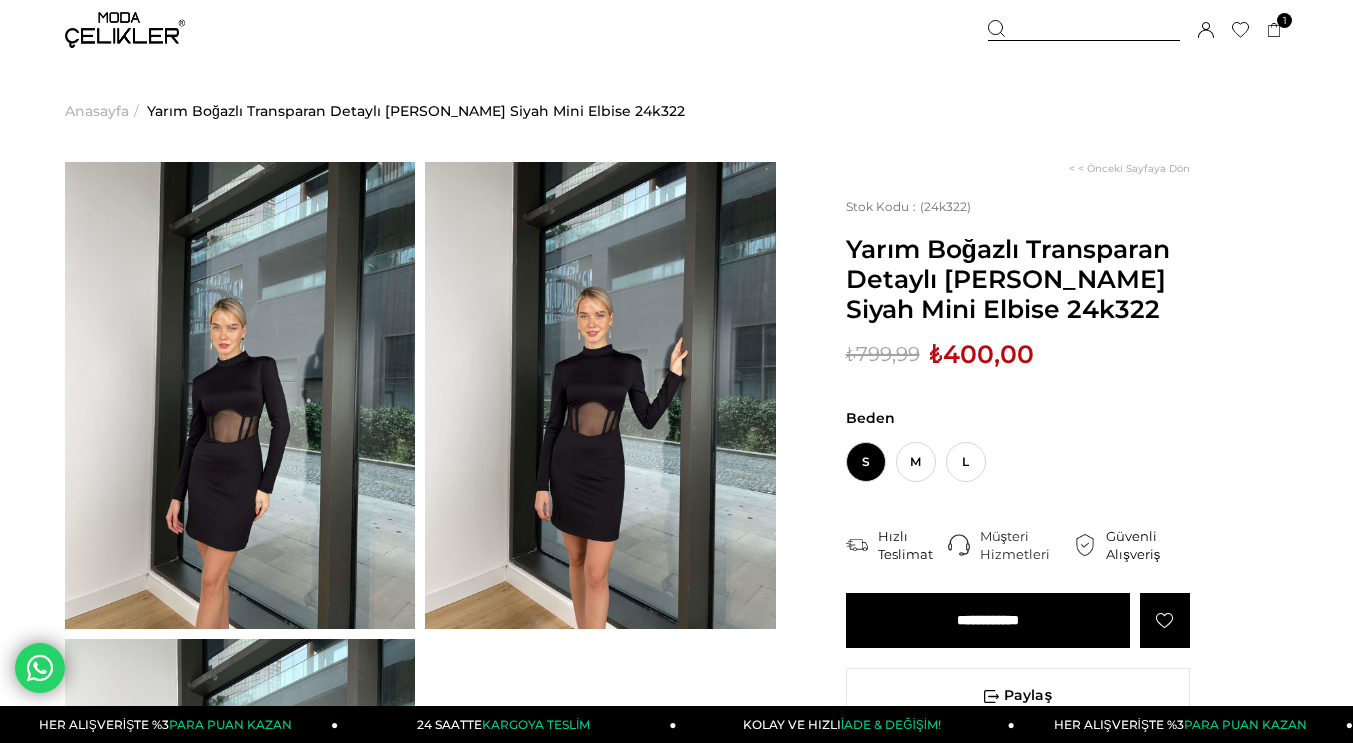 scroll, scrollTop: 0, scrollLeft: 0, axis: both 